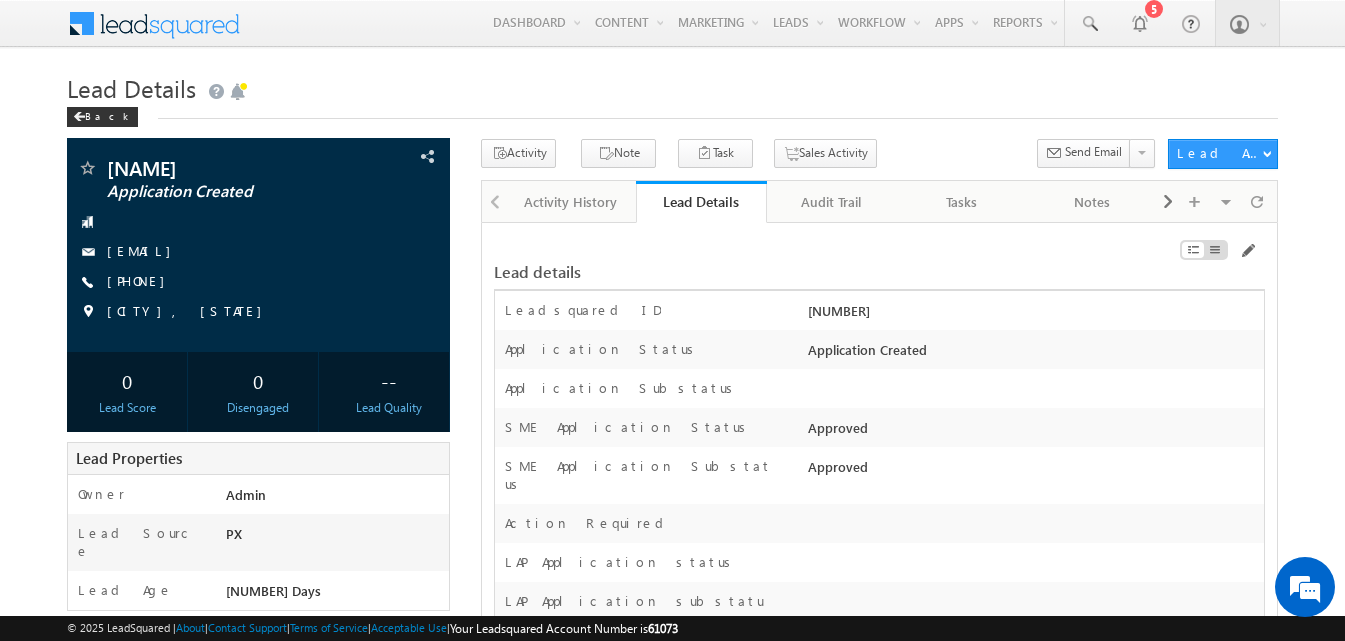 scroll, scrollTop: 0, scrollLeft: 0, axis: both 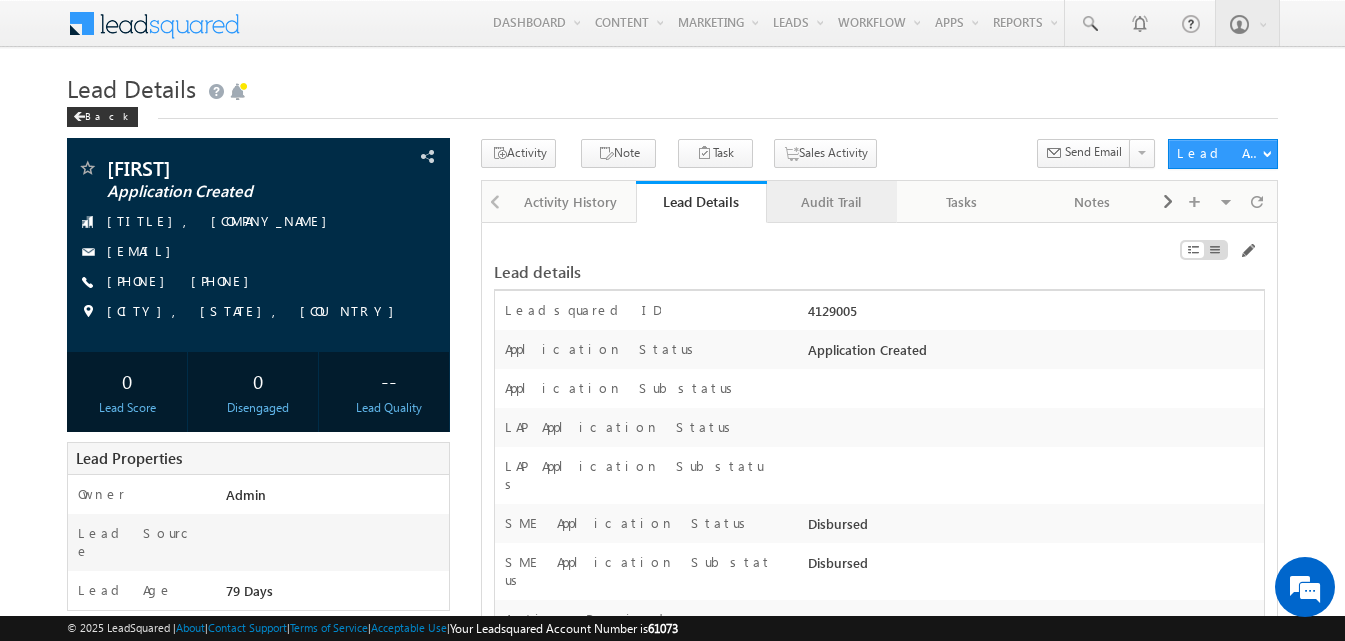 click on "Audit Trail" at bounding box center [831, 202] 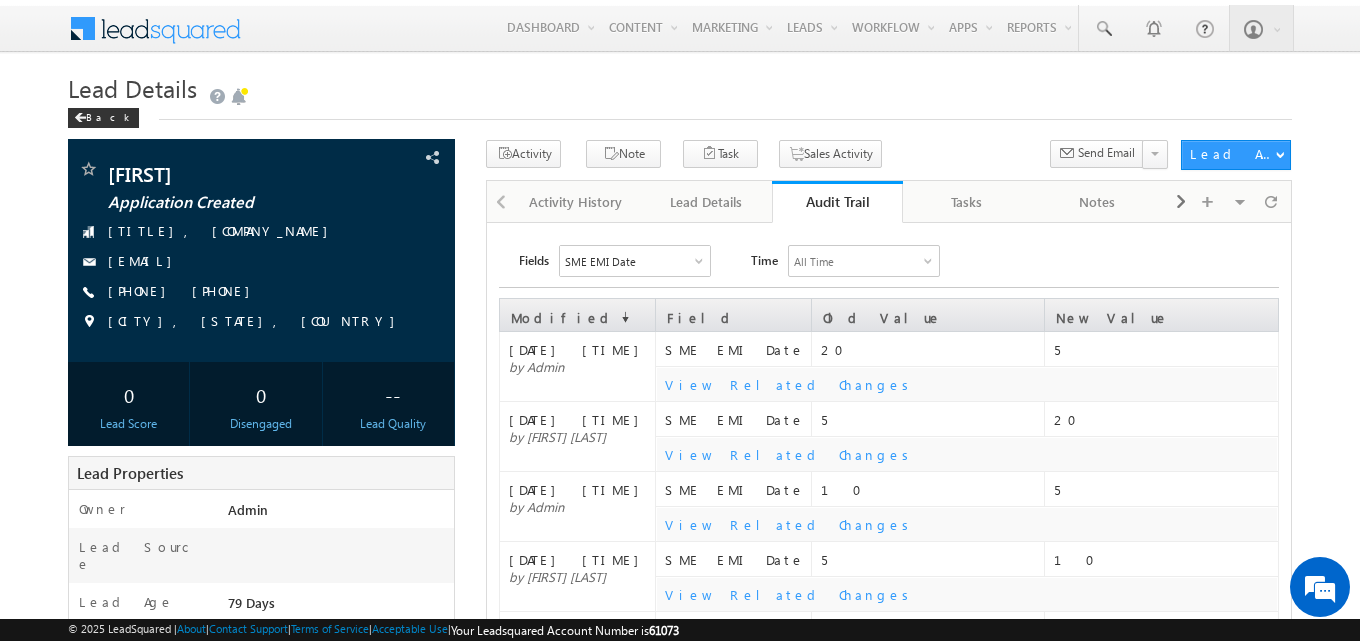 scroll, scrollTop: 0, scrollLeft: 0, axis: both 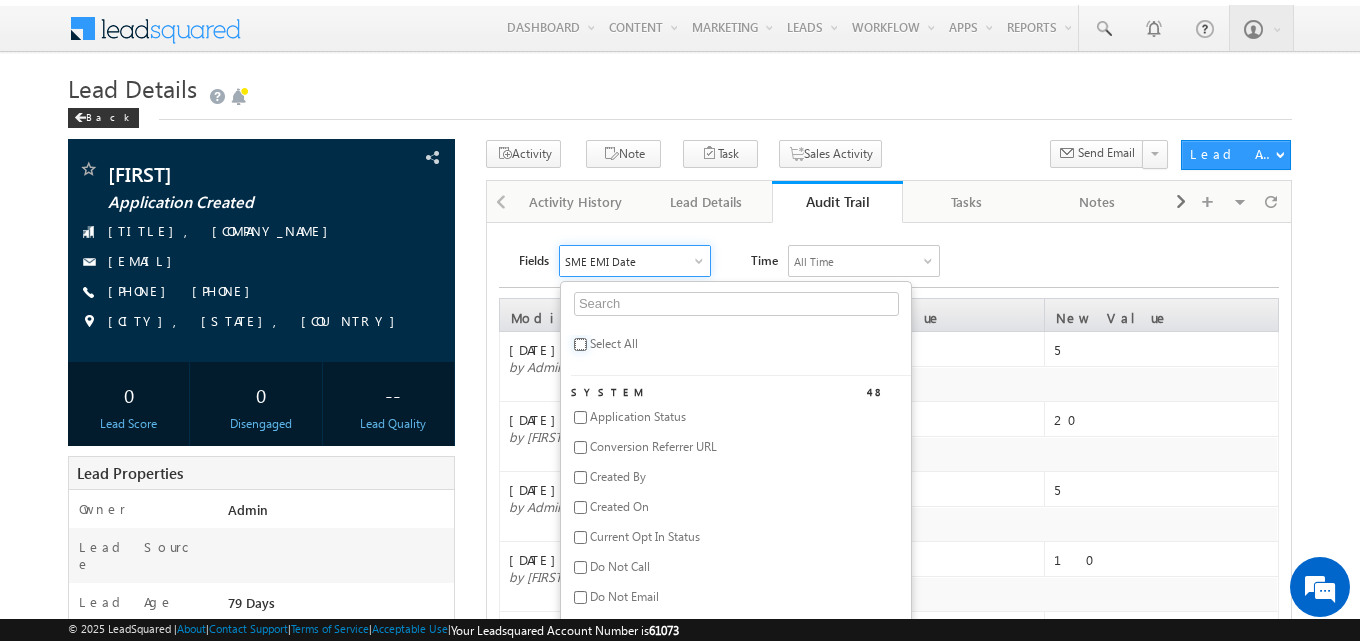 click at bounding box center [580, 344] 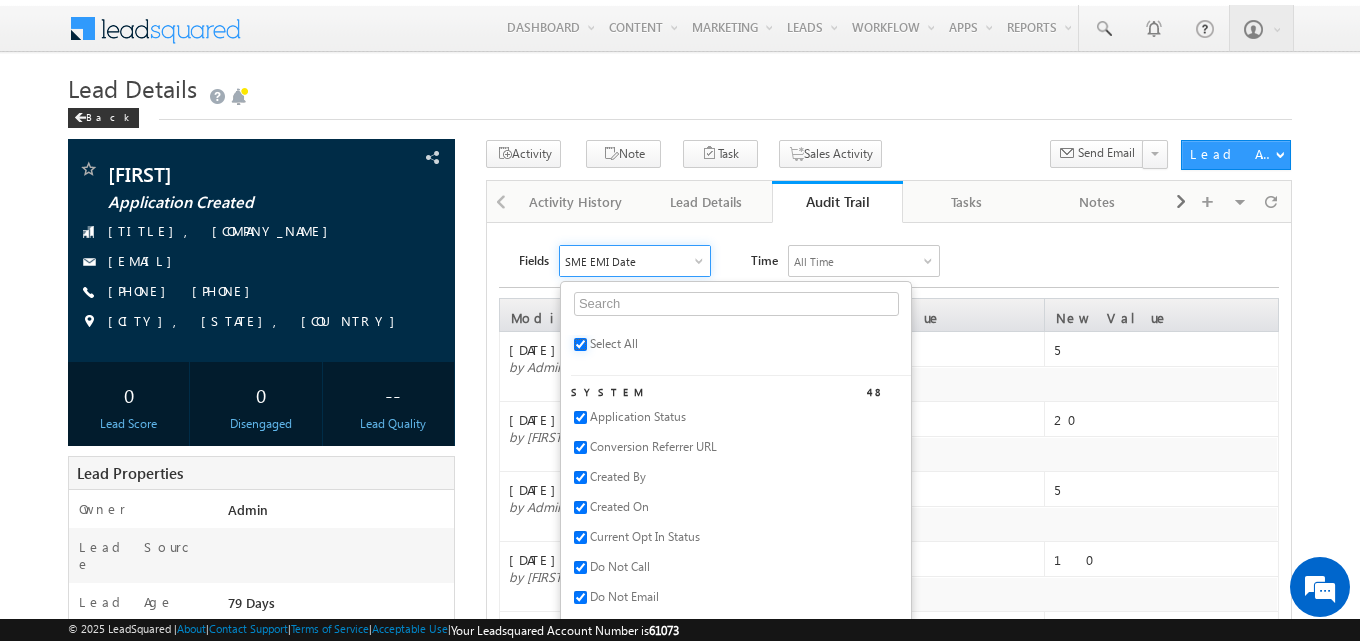 checkbox on "true" 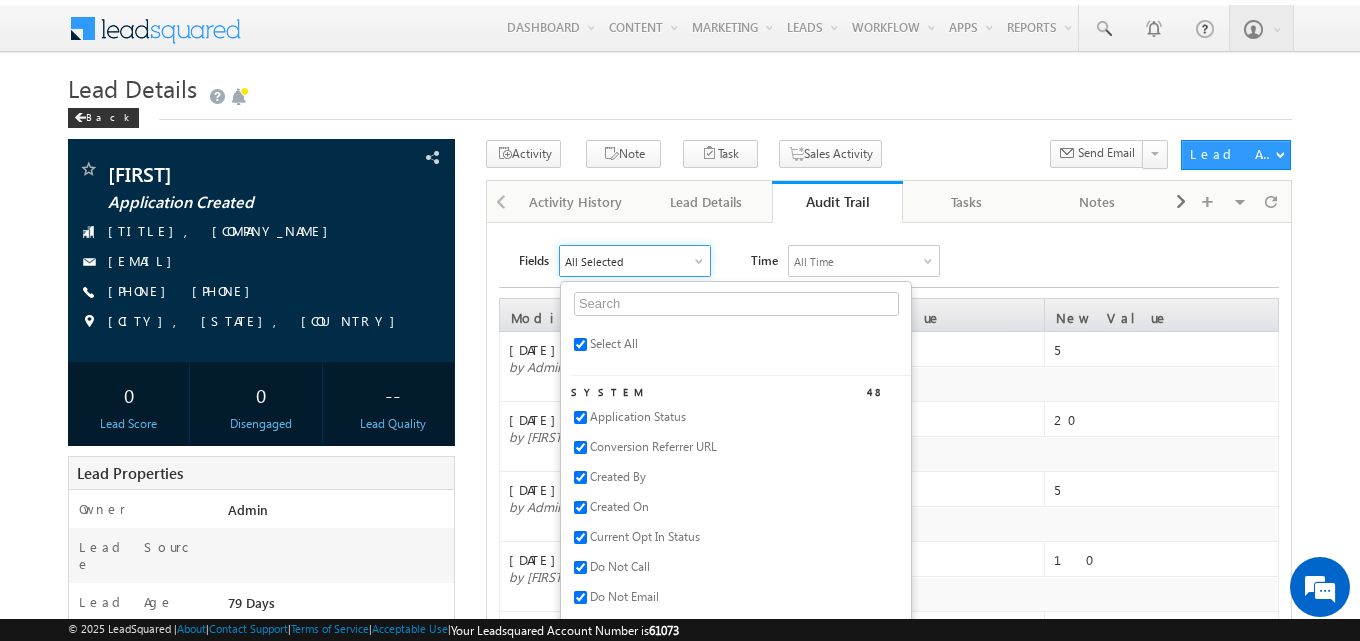 click on "Fields
All Selected
Select All System 48 Application Status Conversion Referrer URL Created By Created On Current Opt In Status Do Not Call Do Not Email Do Not SMS Do Not Track Email Engagement Score Facebook First Name Google Plus Gtalk User Last Name Last Opt In Email Sent Date Latitude Lead Age Lead Origin Lead Score Lead Source Leadsquared ID LinkedIn Longitude Mailing Preferences Mobile Number Modified By Modified On Notes Opt In Date Opt In Details Order Value Owner Phone Number Photo Url Prospect Creation Date QualityScore01 Sales Groups Skype Name Source Campaign Source Content Source IP Address Source Medium Source Referrer URL Time Zone Twitter Website Custom 332 AA AA Owner AA Status Aadhaar Address Aadhaar City Aadhaar Document Password Aadhaar Document PSM Comments Aadhaar PIN Code Aadhaar State Aadhar Document Remarks Aadhar Document Status Aadhar Document SubStatus Action Required" at bounding box center [899, 261] 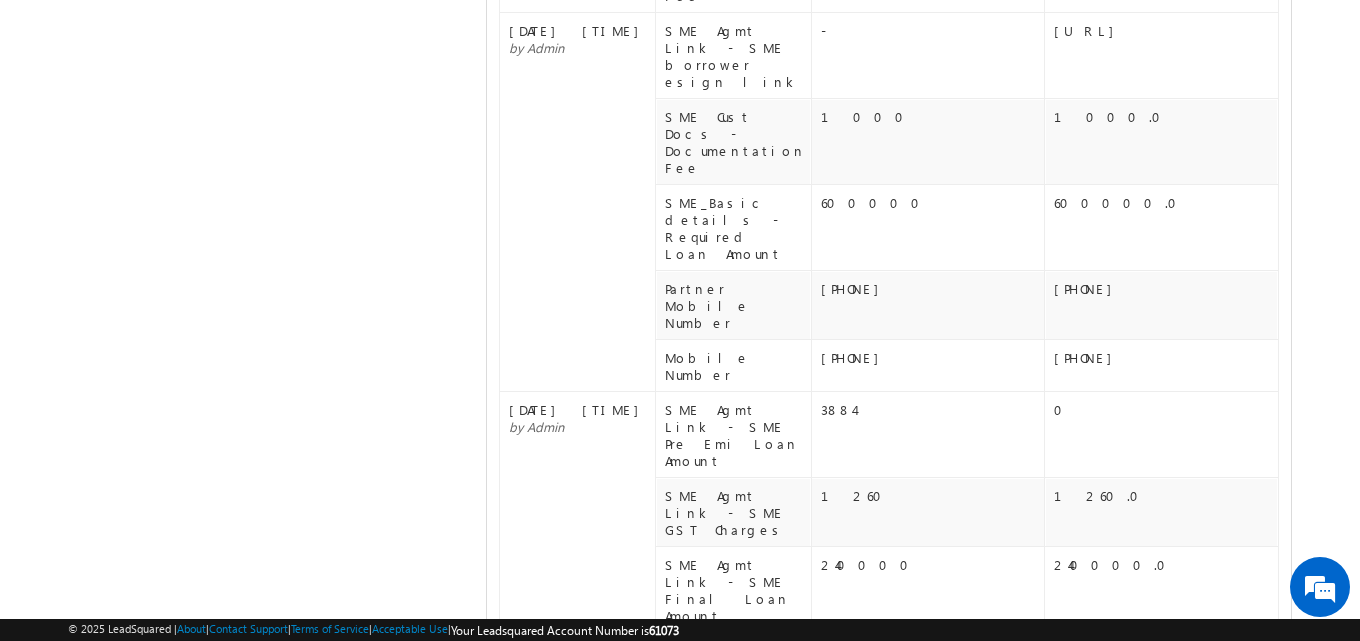 scroll, scrollTop: 938, scrollLeft: 0, axis: vertical 